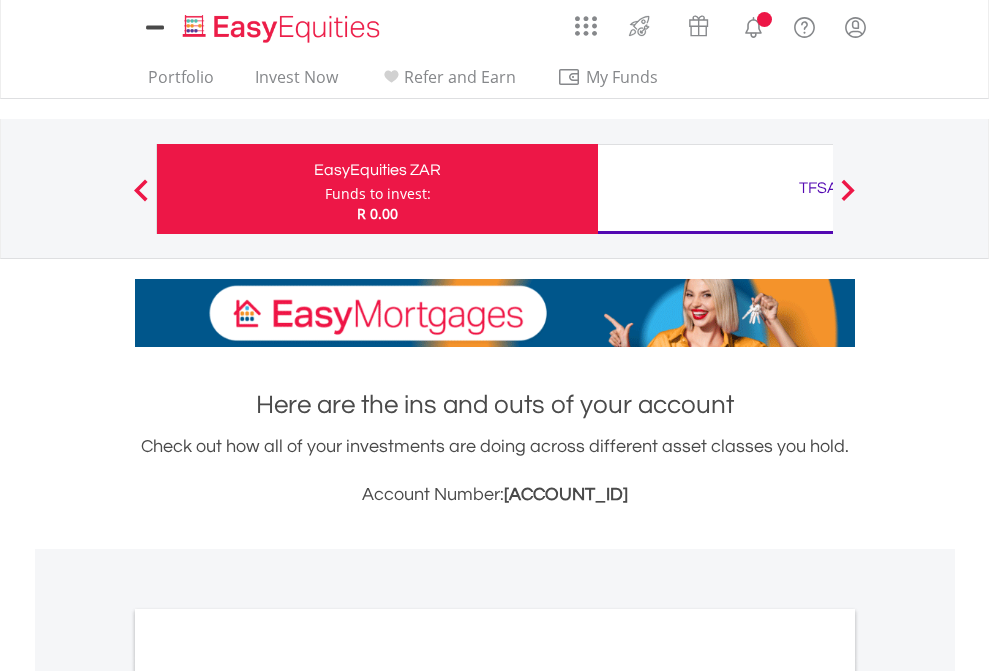 scroll, scrollTop: 0, scrollLeft: 0, axis: both 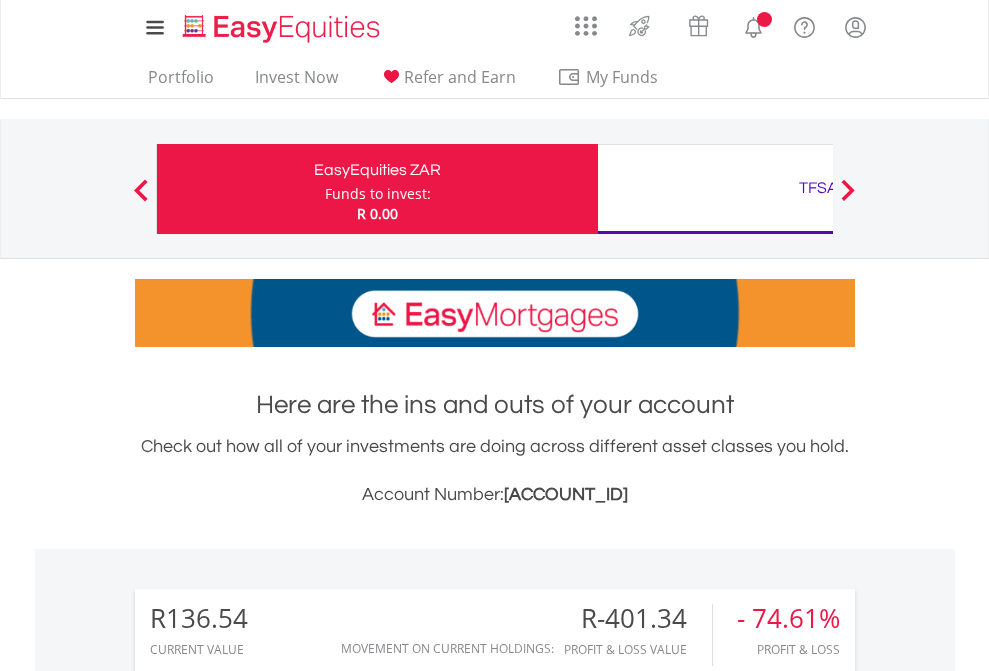 click on "Funds to invest:" at bounding box center [378, 194] 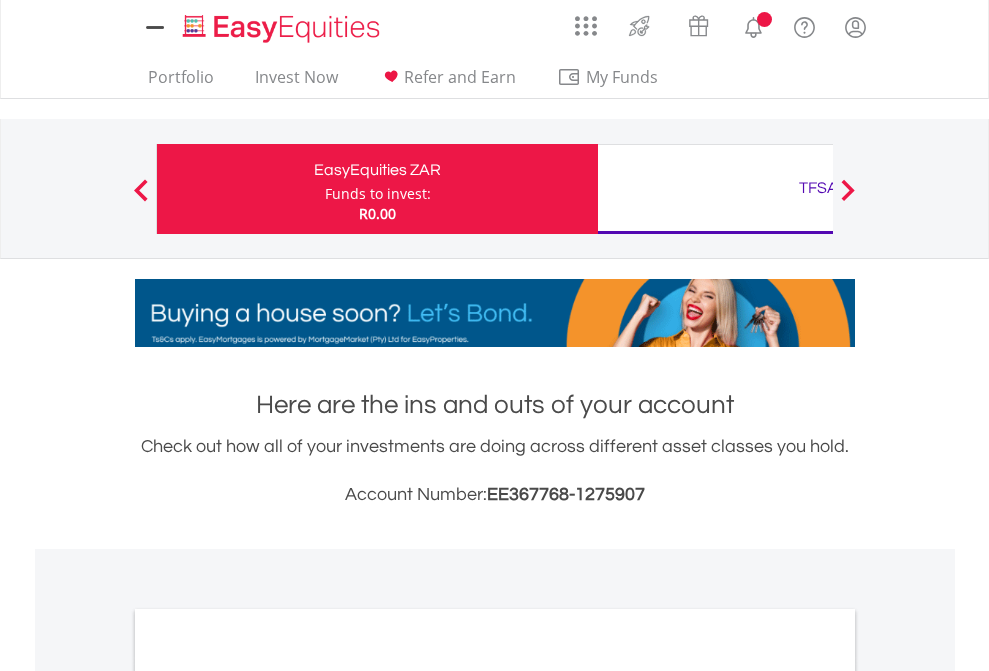 scroll, scrollTop: 0, scrollLeft: 0, axis: both 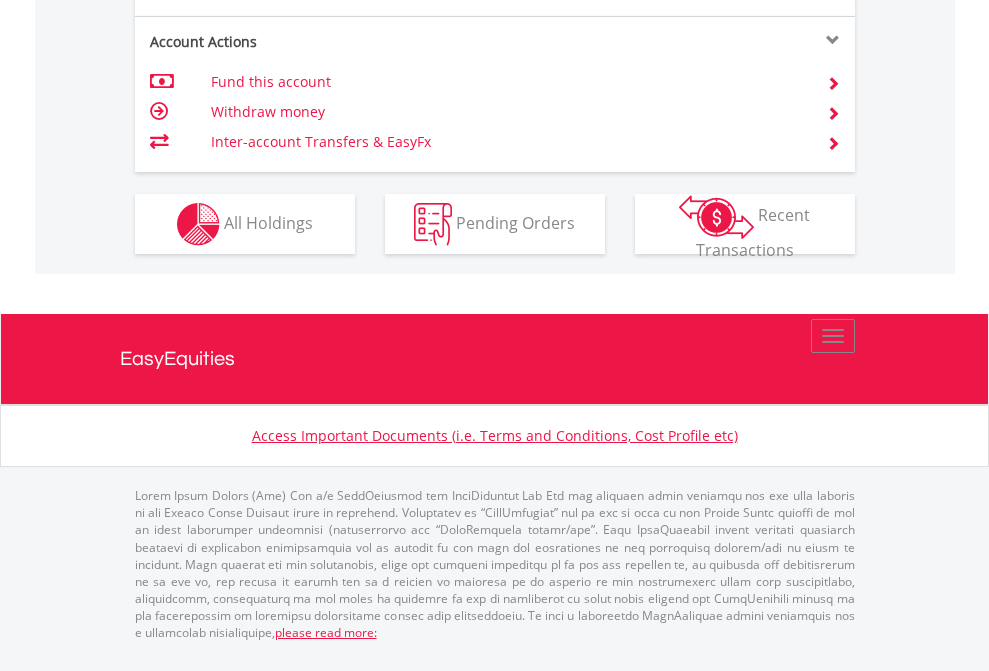 click on "Investment types" at bounding box center (706, -337) 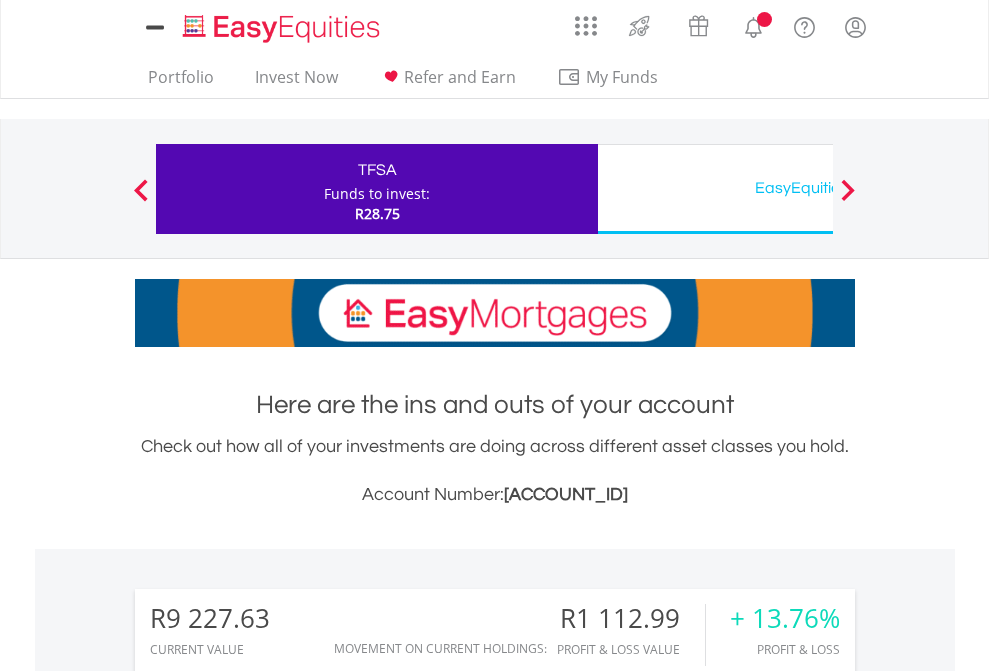 scroll, scrollTop: 0, scrollLeft: 0, axis: both 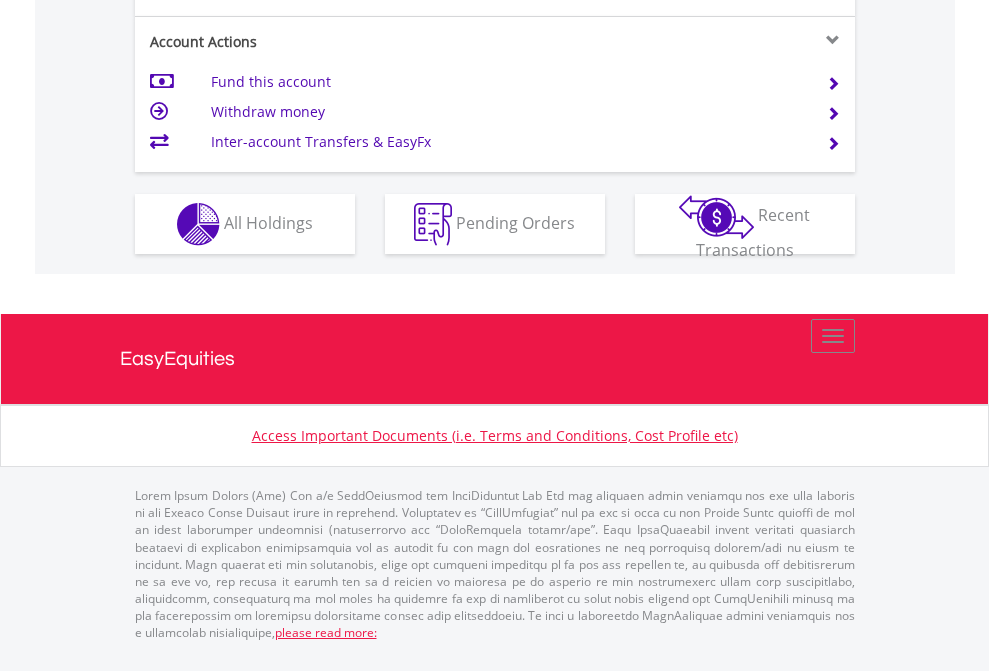 click on "Investment types" at bounding box center [706, -337] 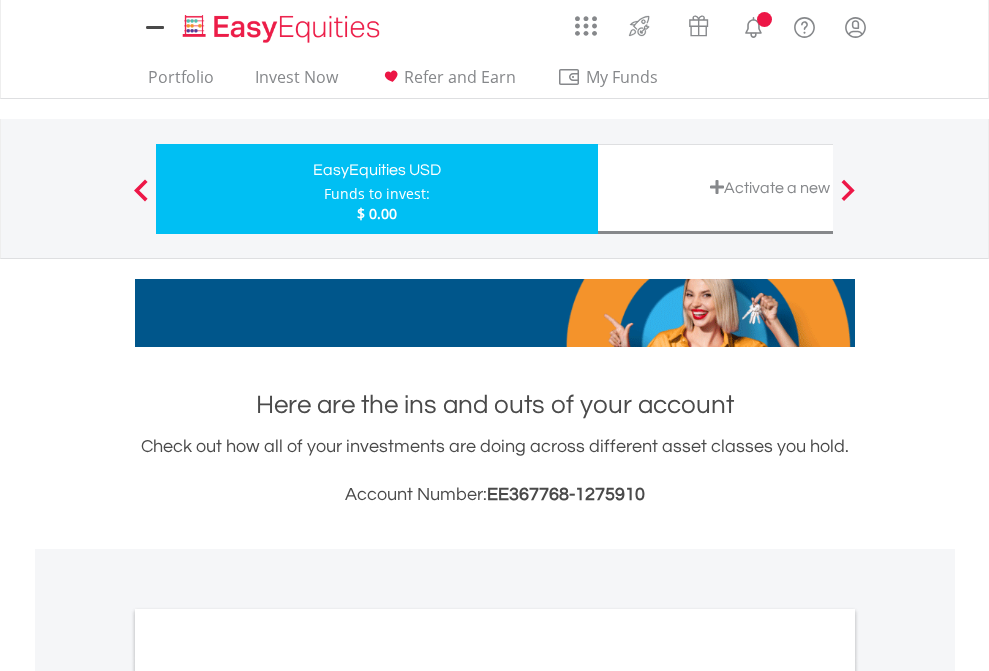 scroll, scrollTop: 0, scrollLeft: 0, axis: both 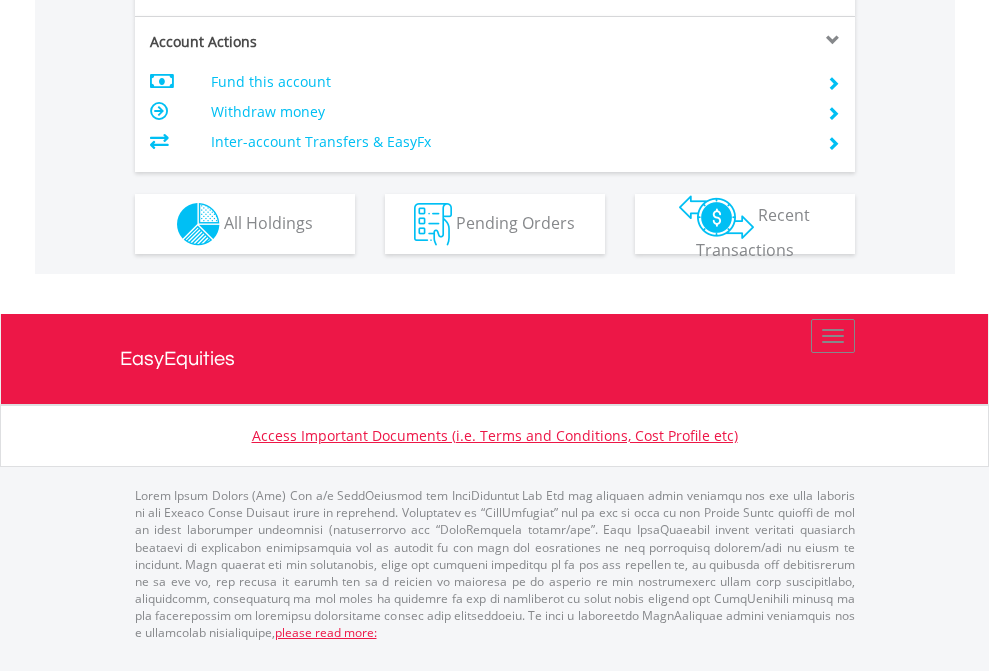 click on "Investment types" at bounding box center (706, -337) 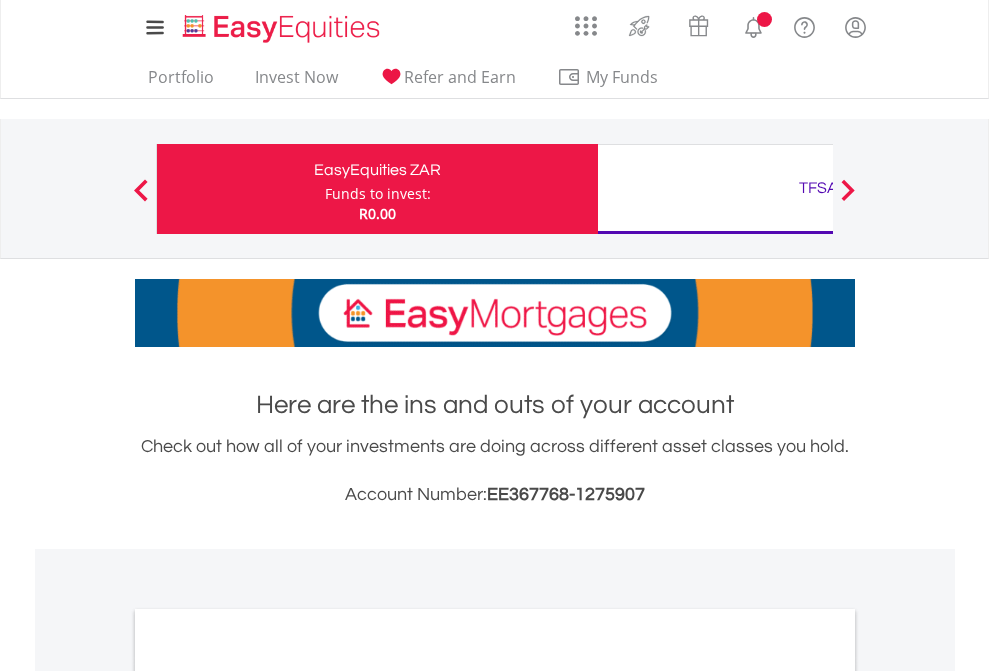 scroll, scrollTop: 0, scrollLeft: 0, axis: both 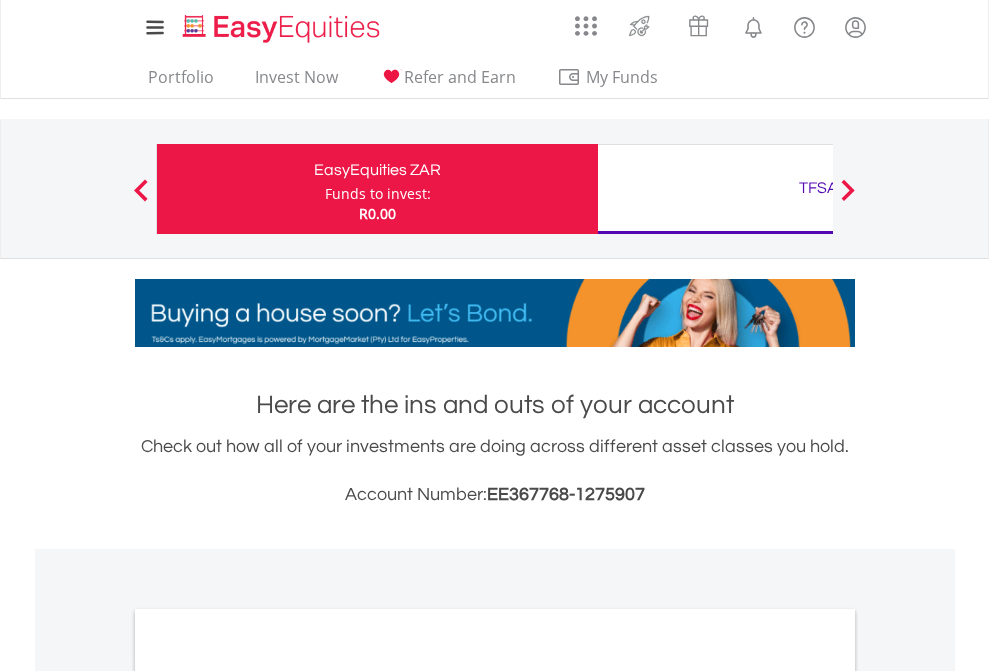click on "All Holdings" at bounding box center [268, 1096] 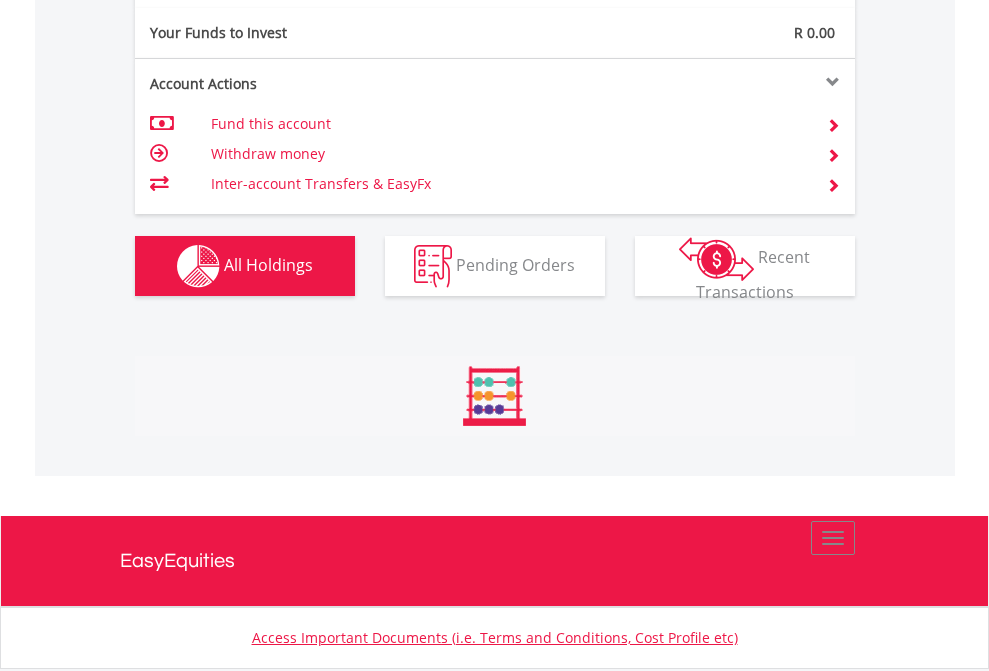 scroll, scrollTop: 999808, scrollLeft: 999687, axis: both 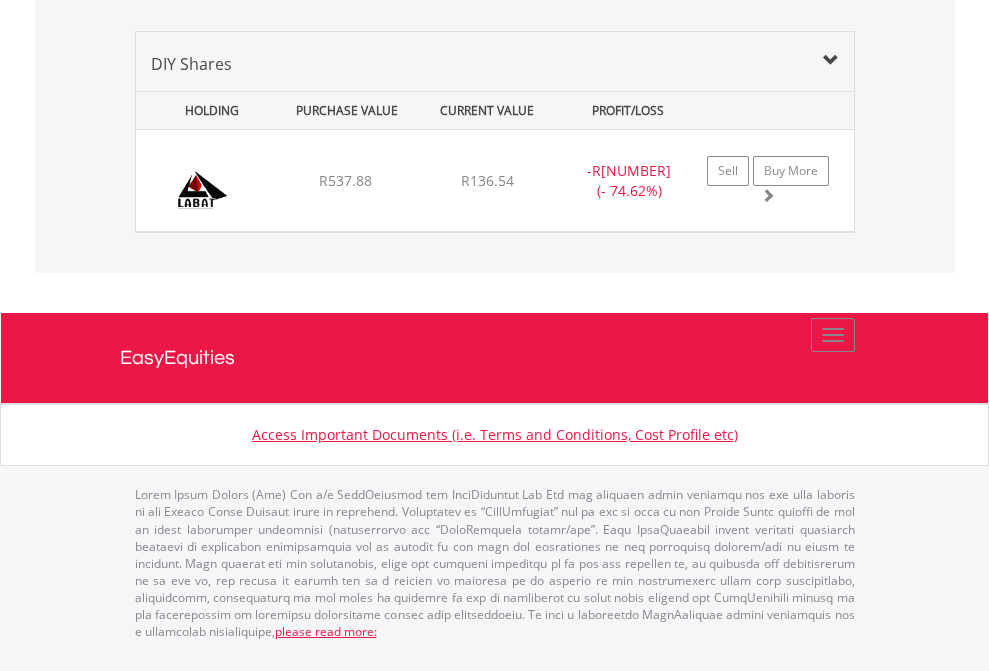 click on "TFSA" at bounding box center (818, -1339) 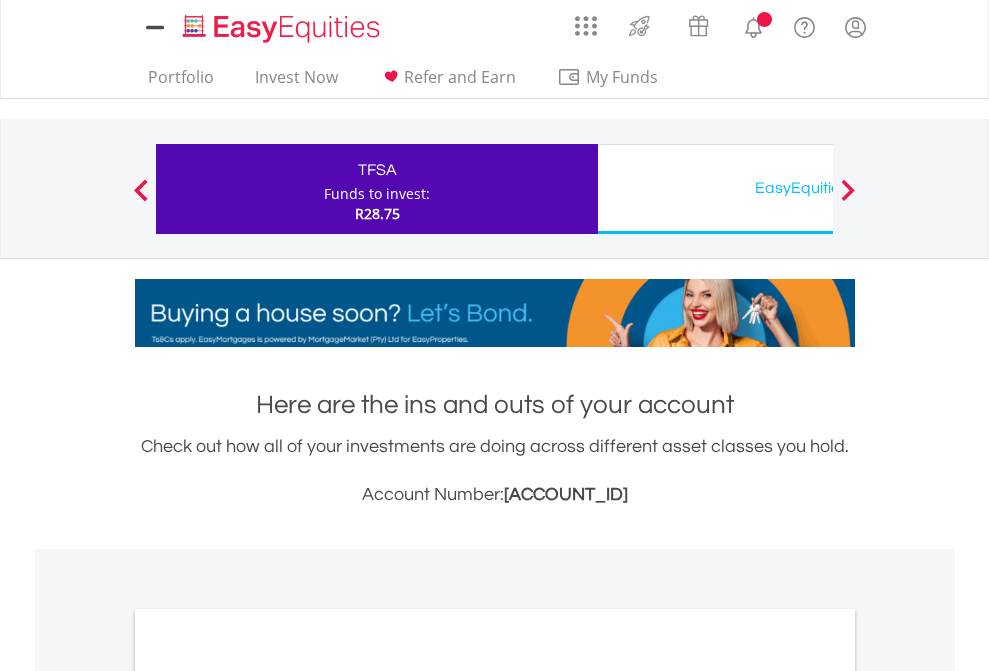 scroll, scrollTop: 0, scrollLeft: 0, axis: both 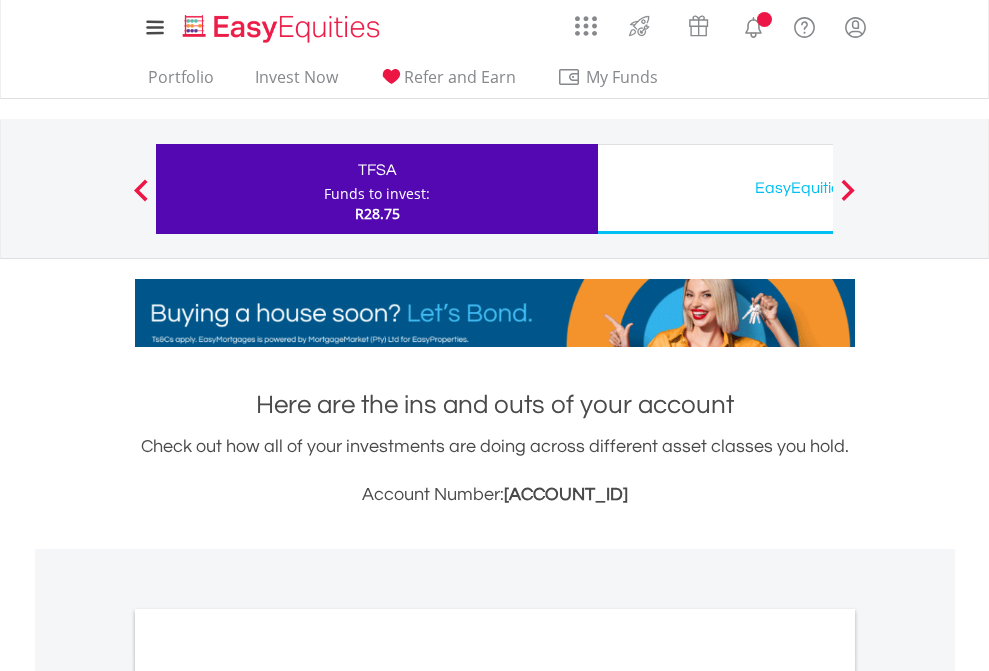 click on "All Holdings" at bounding box center [268, 1096] 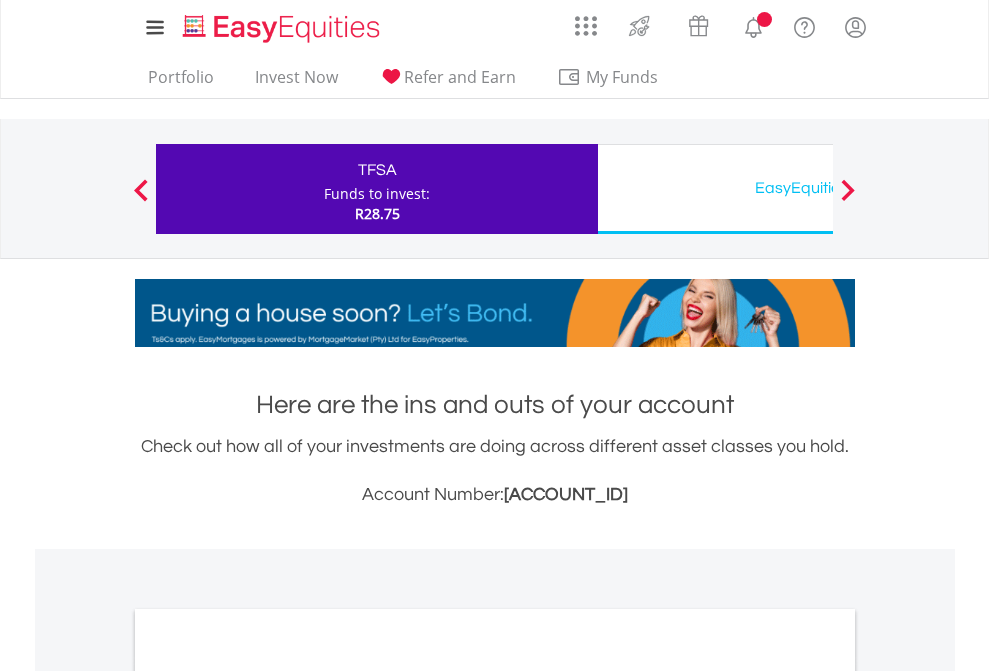 scroll, scrollTop: 1202, scrollLeft: 0, axis: vertical 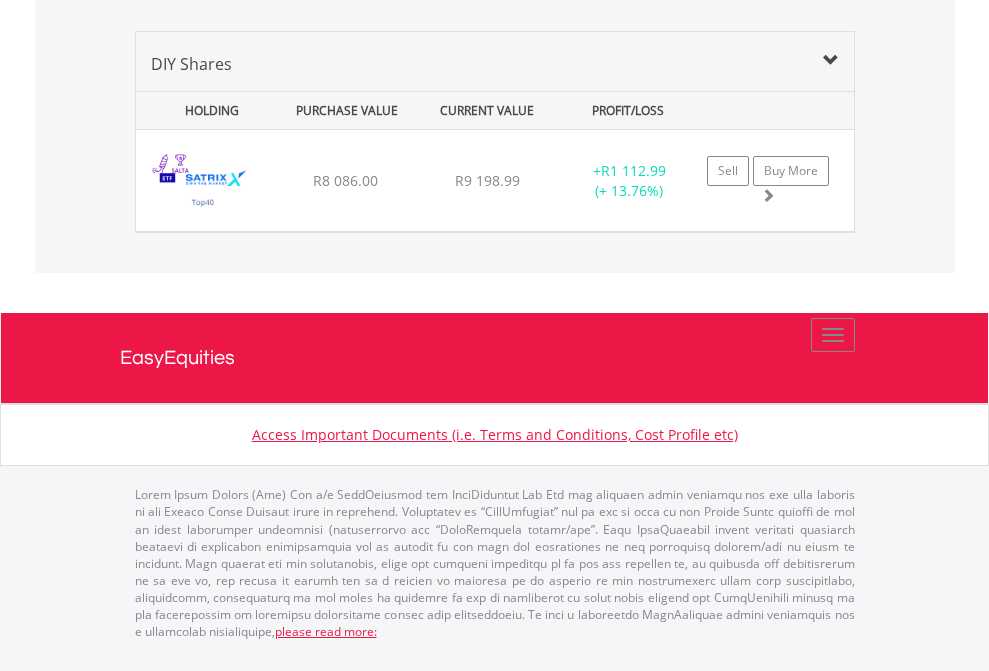 click on "EasyEquities USD" at bounding box center (818, -1419) 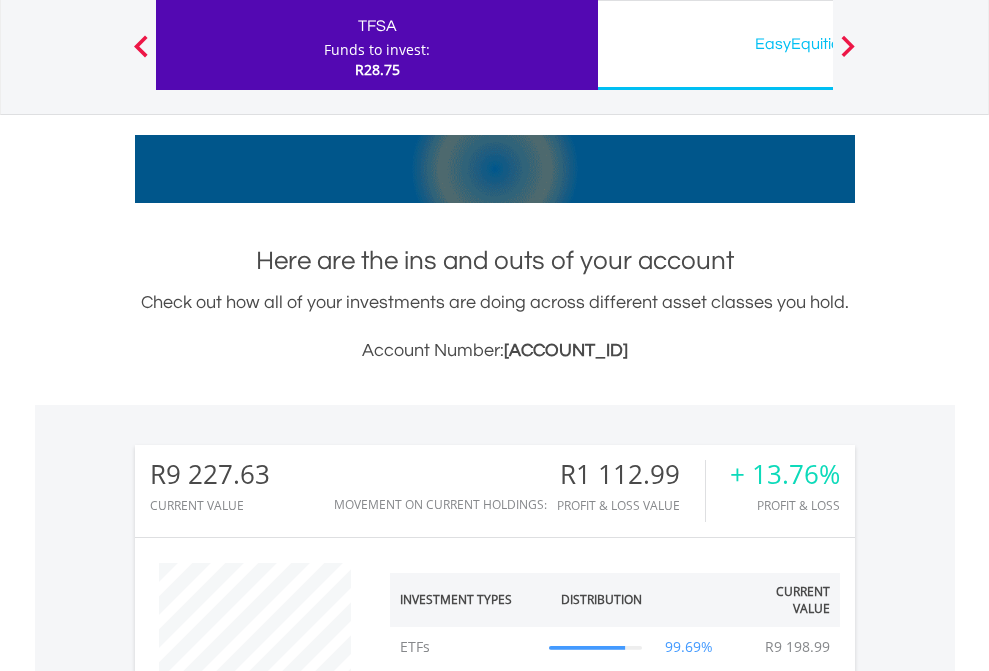 scroll, scrollTop: 999808, scrollLeft: 999687, axis: both 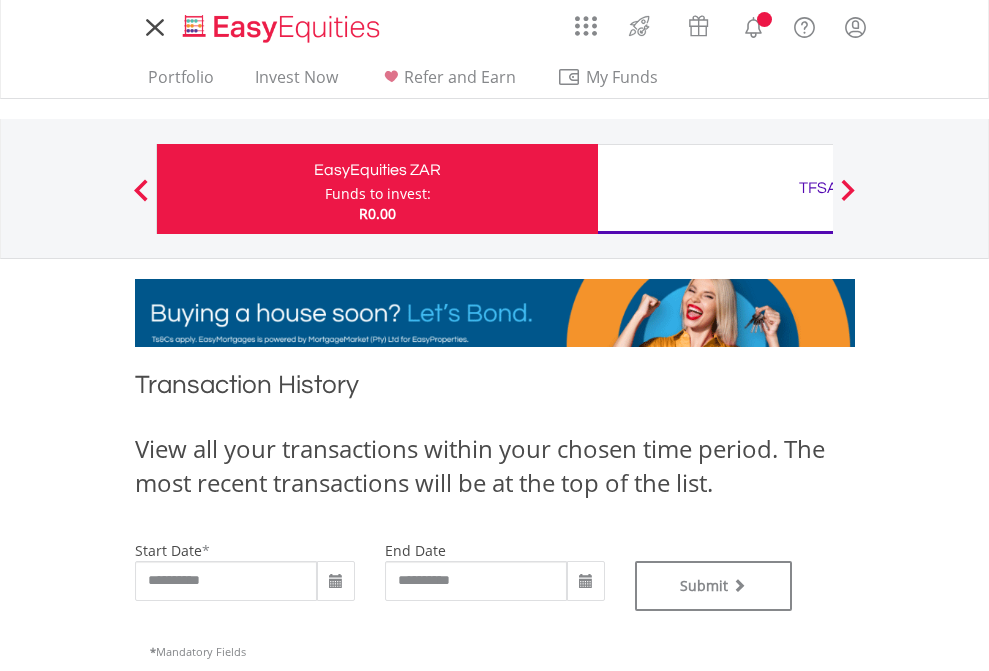 type on "**********" 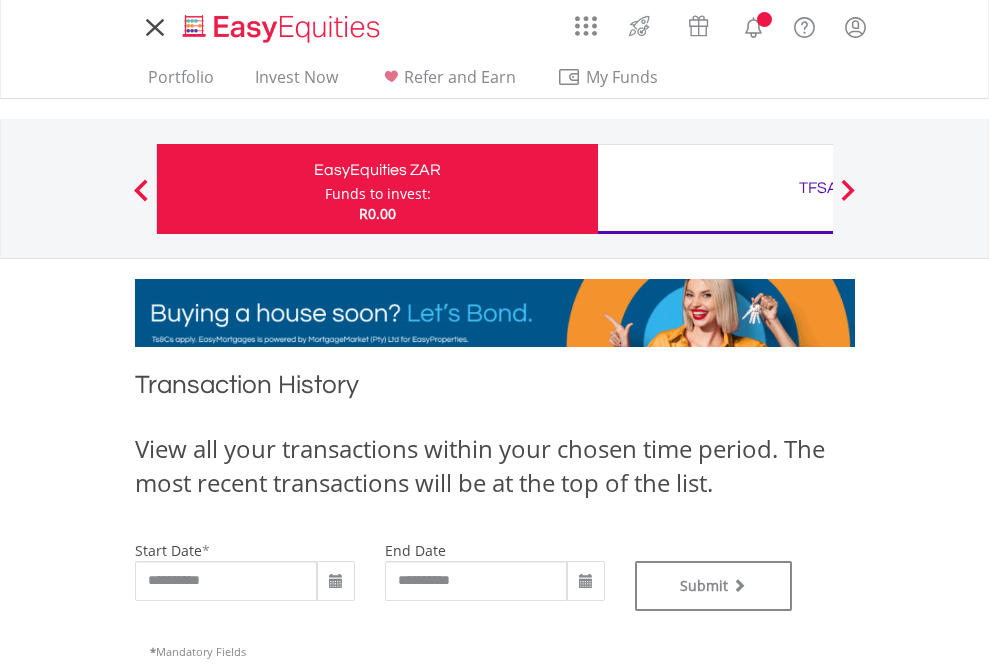 type on "**********" 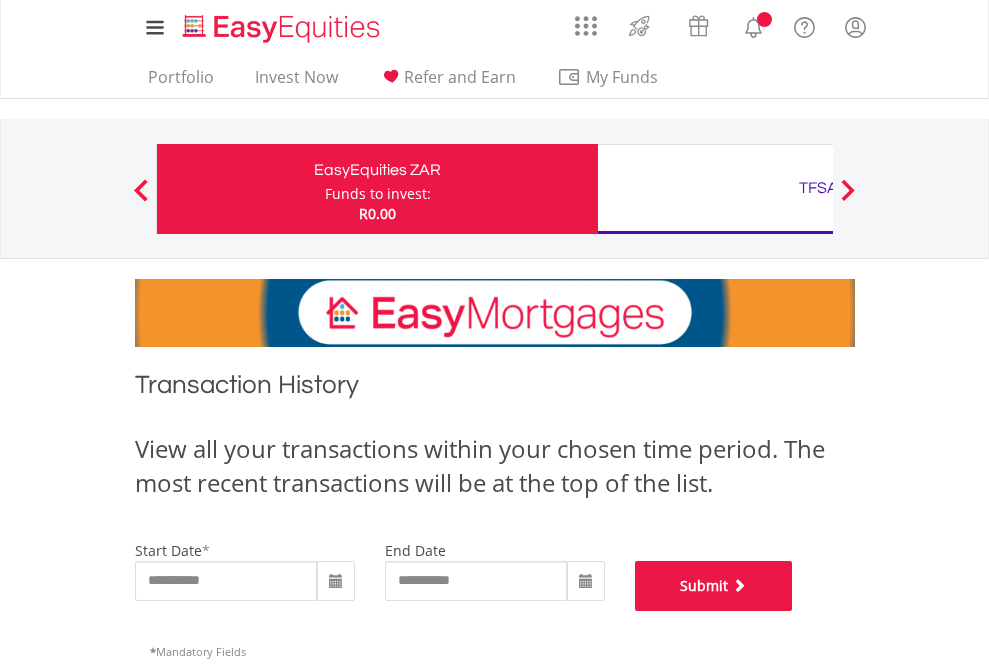 click on "Submit" at bounding box center (714, 586) 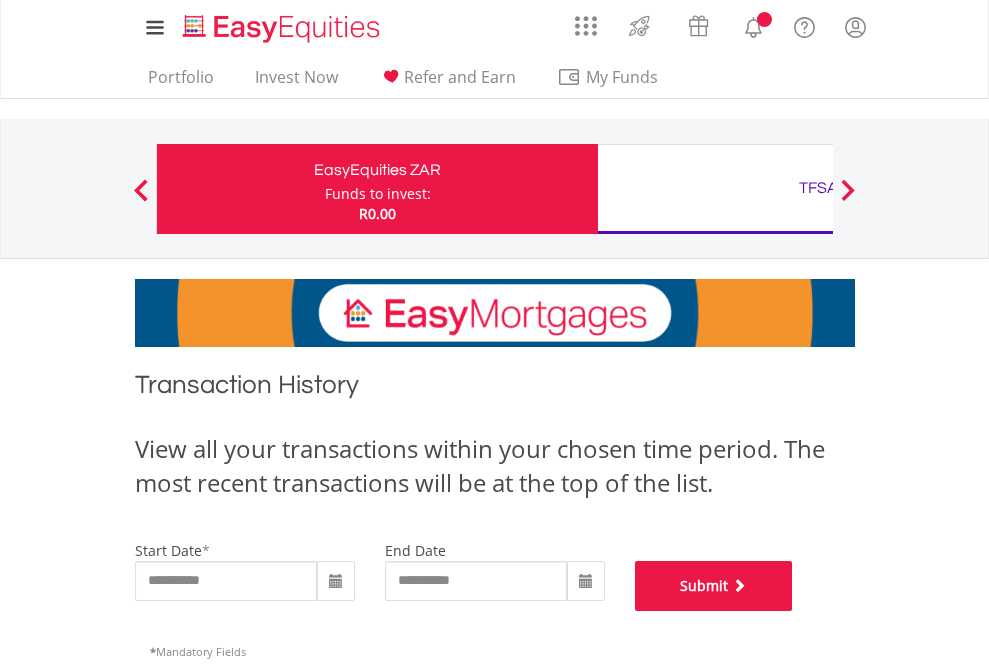 scroll, scrollTop: 811, scrollLeft: 0, axis: vertical 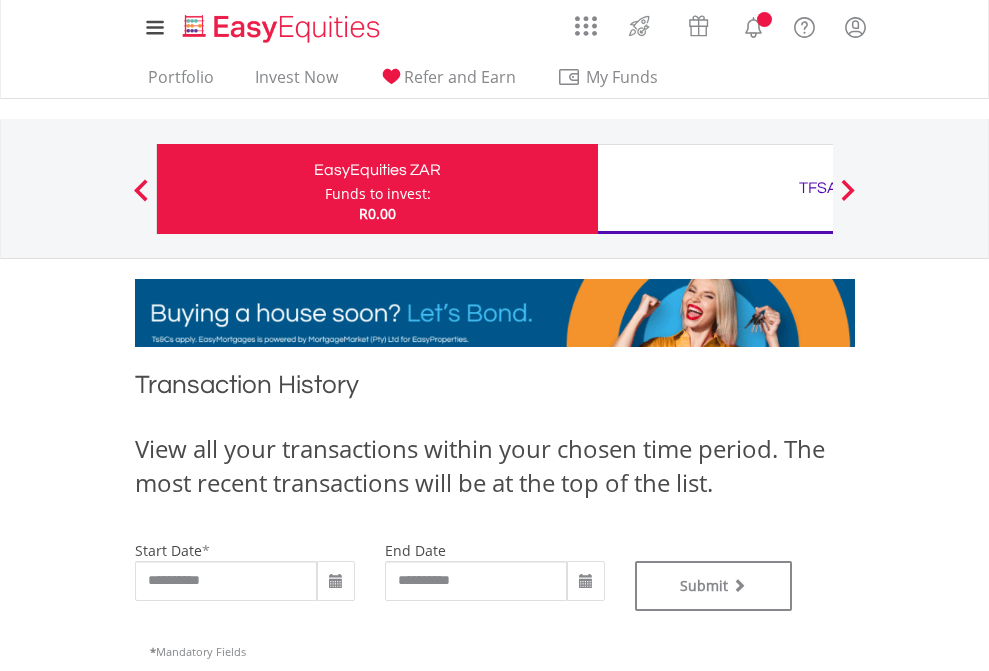 click on "TFSA" at bounding box center (818, 188) 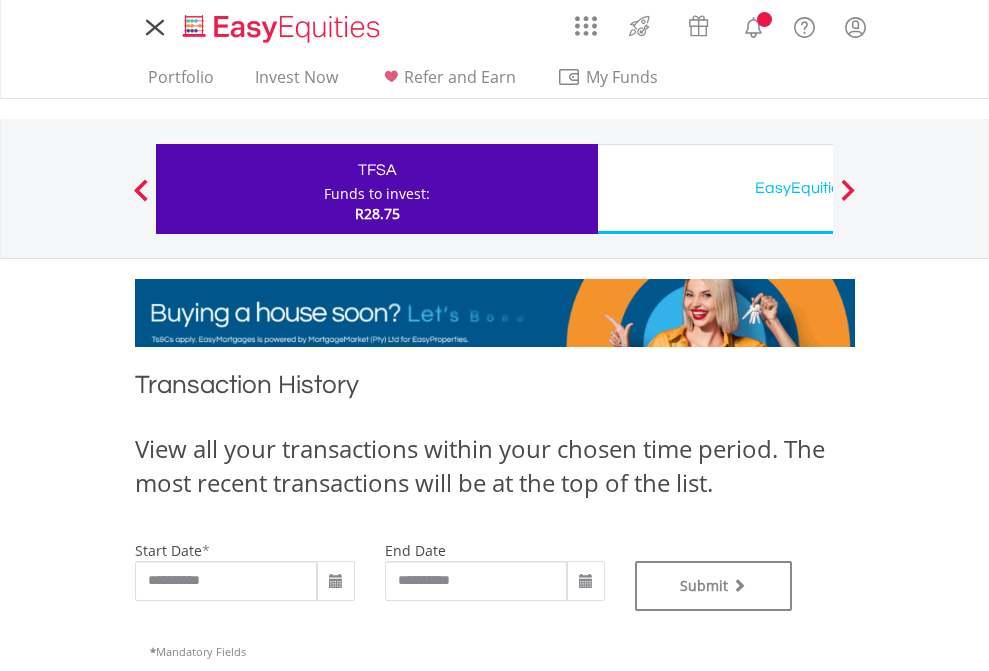scroll, scrollTop: 0, scrollLeft: 0, axis: both 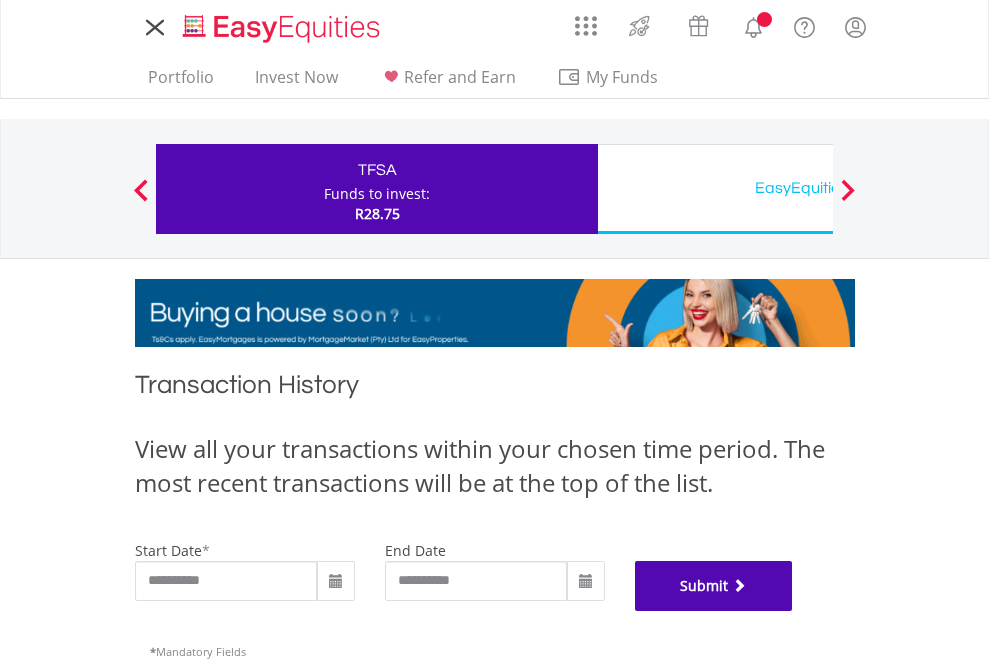 click on "Submit" at bounding box center (714, 586) 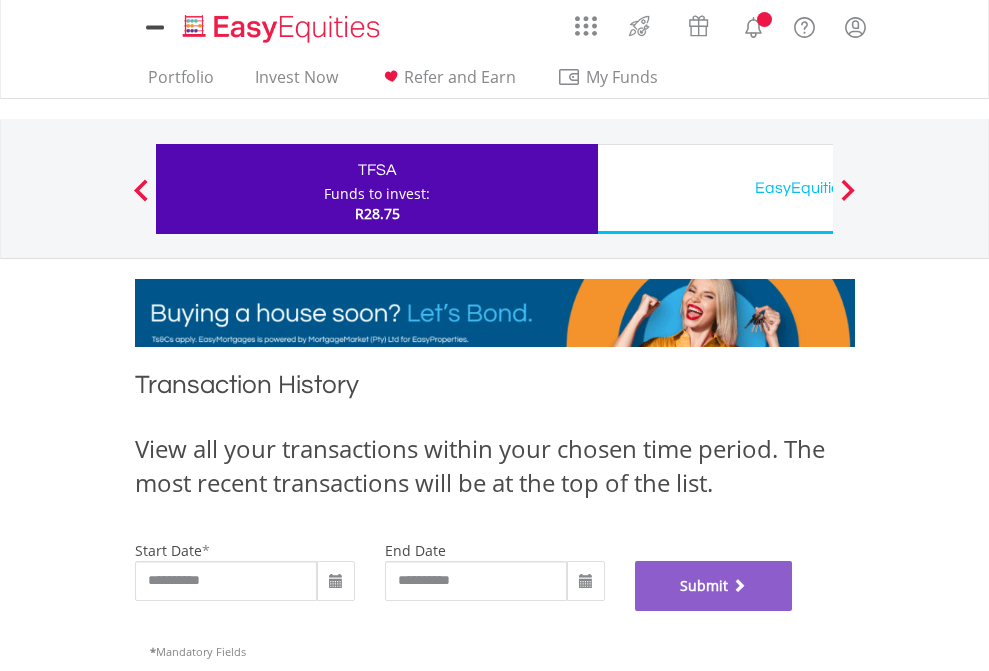 scroll, scrollTop: 811, scrollLeft: 0, axis: vertical 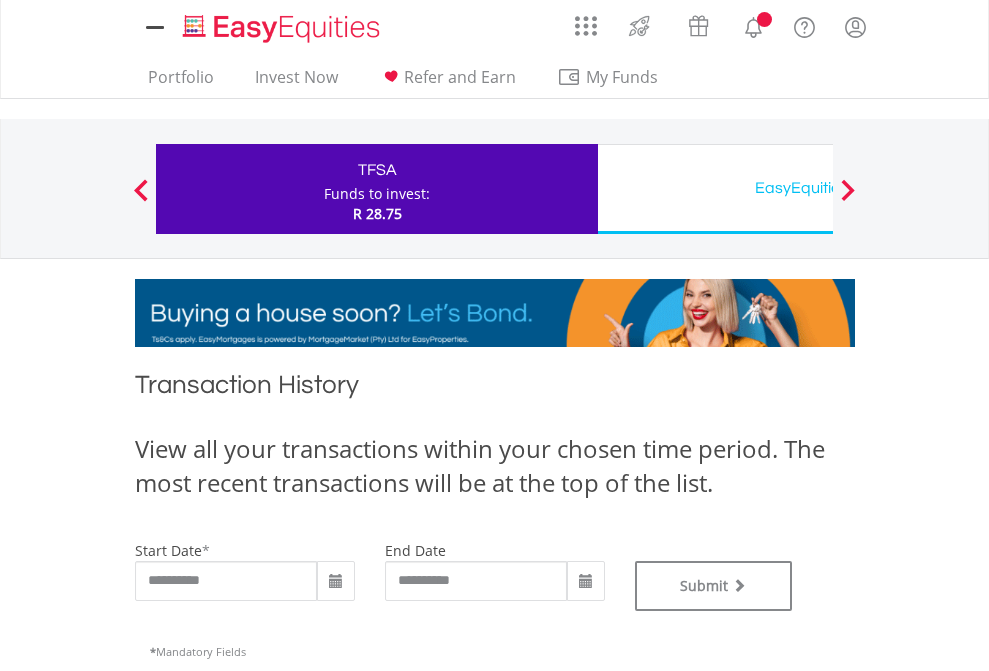 click on "EasyEquities USD" at bounding box center [818, 188] 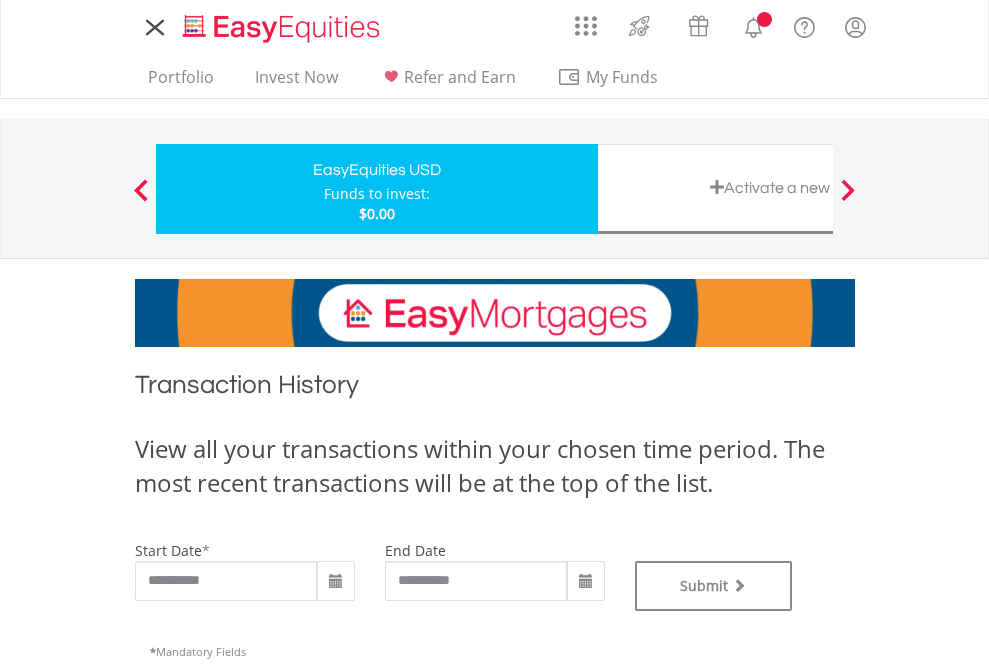 scroll, scrollTop: 0, scrollLeft: 0, axis: both 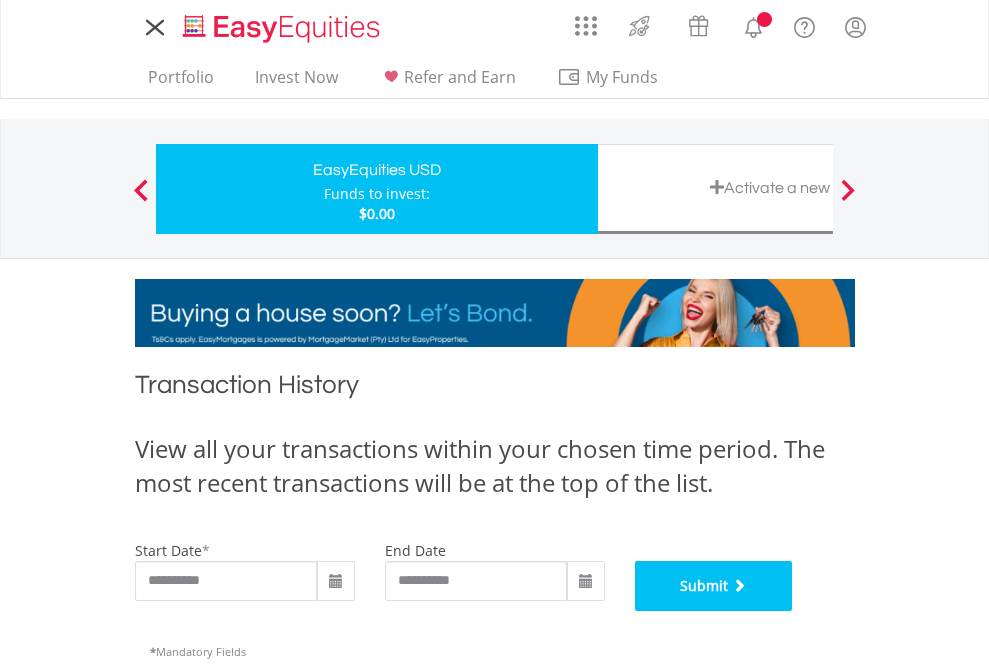 click on "Submit" at bounding box center [714, 586] 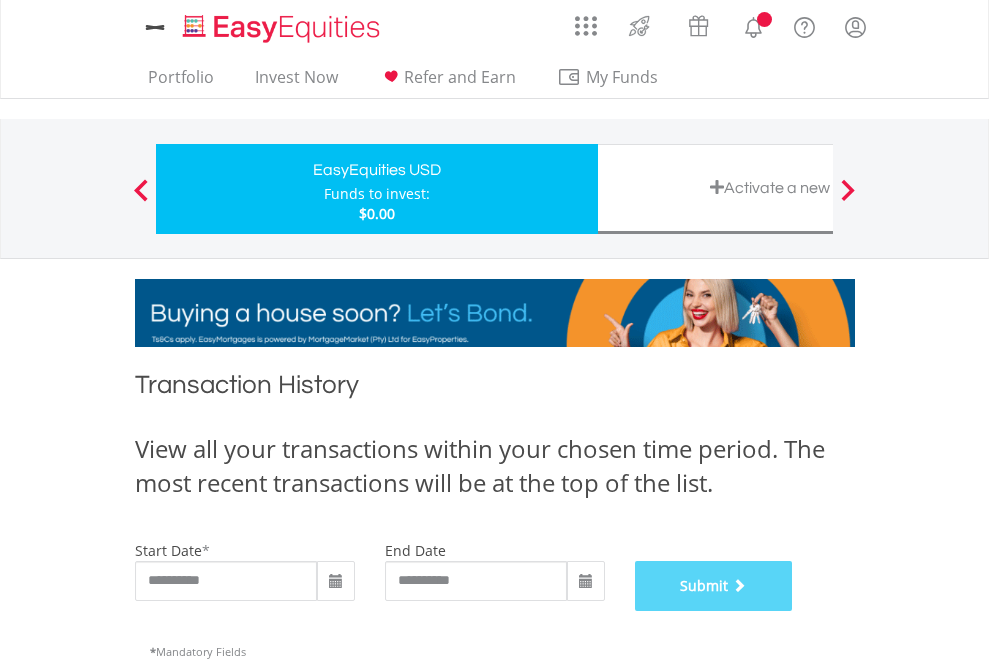 scroll, scrollTop: 811, scrollLeft: 0, axis: vertical 